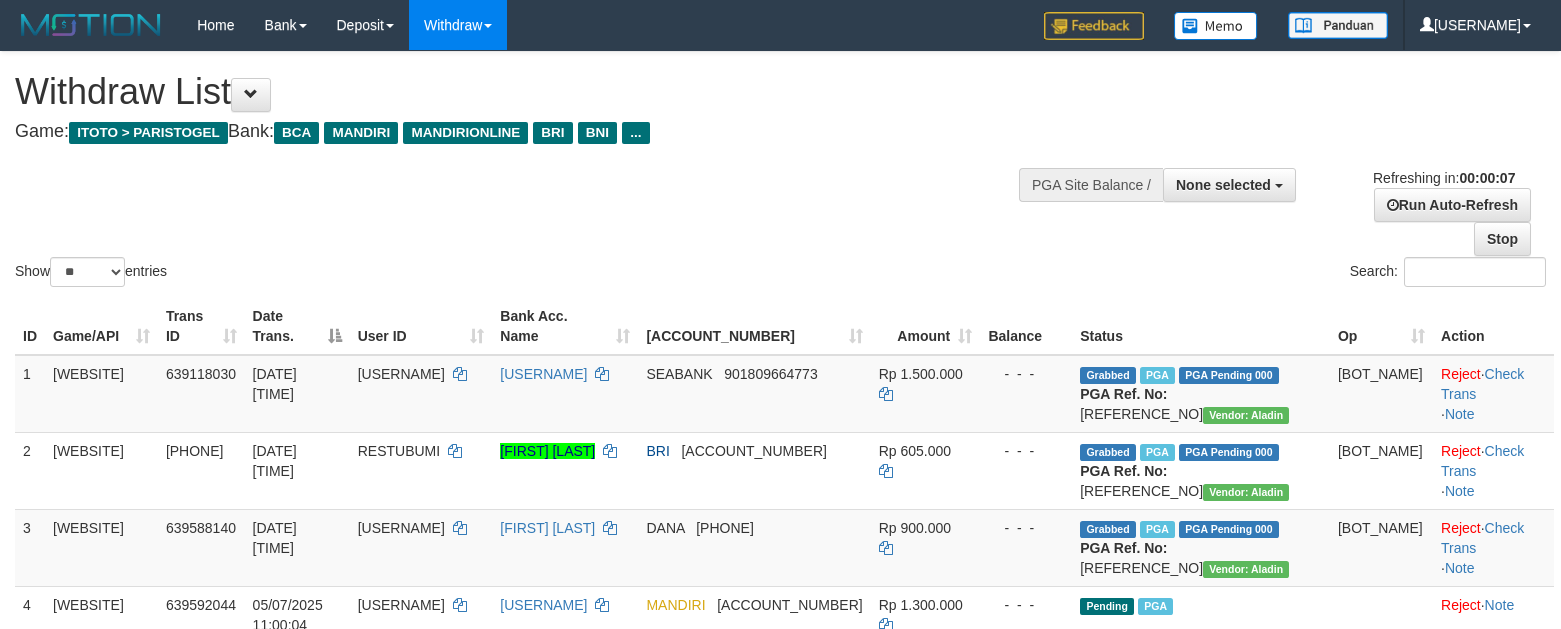 scroll, scrollTop: 0, scrollLeft: 0, axis: both 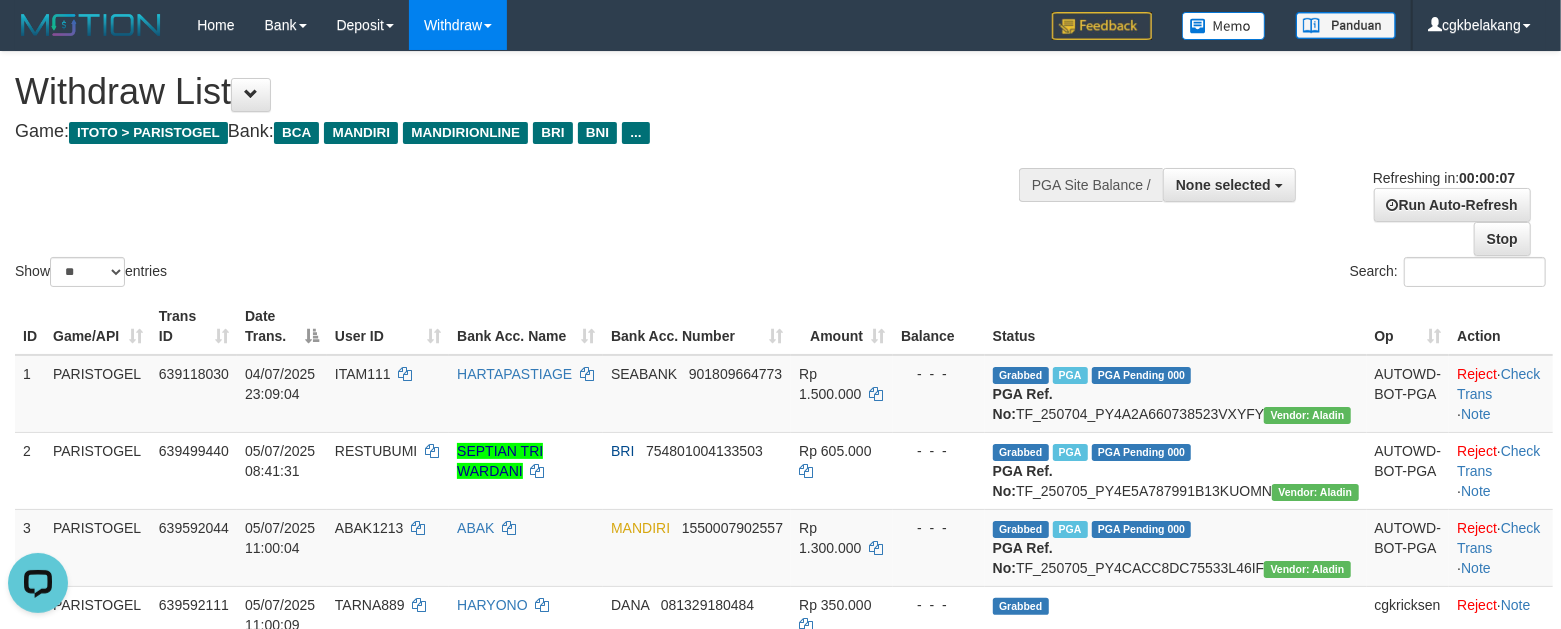 click on "Search:" at bounding box center (1171, 274) 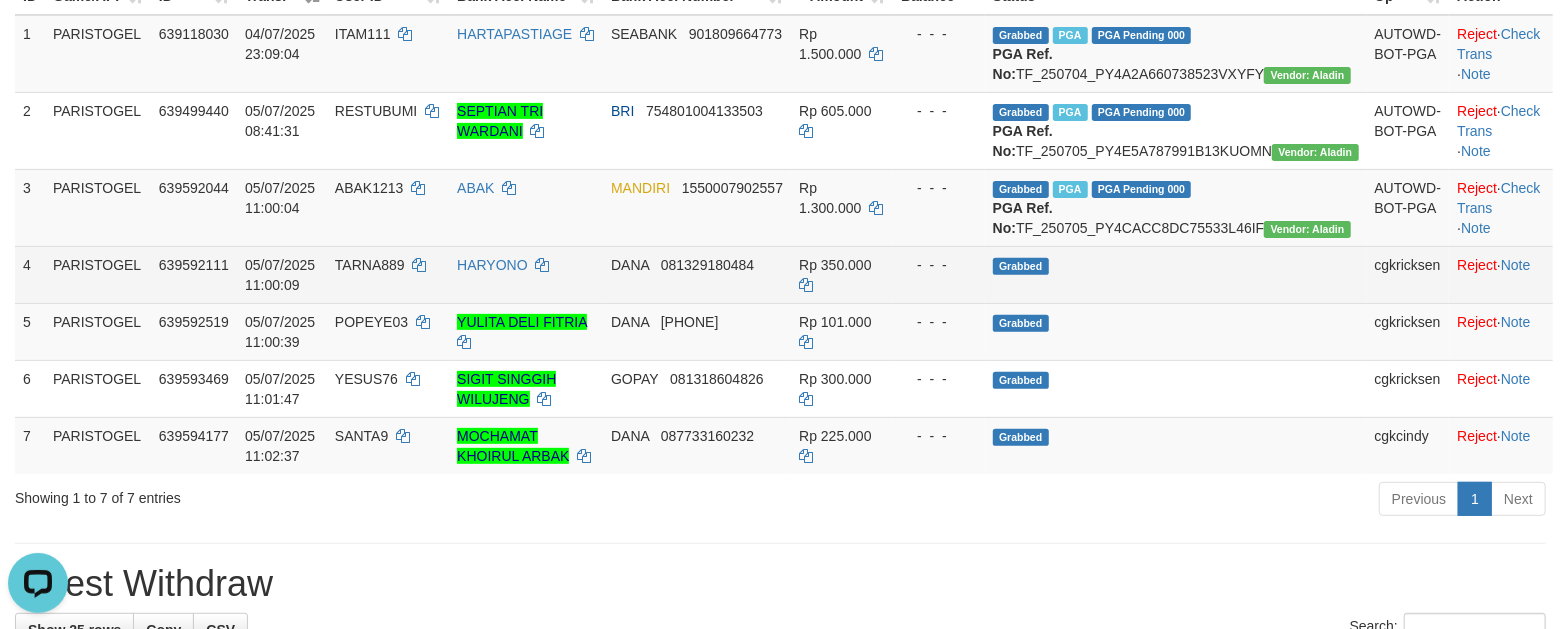 scroll, scrollTop: 400, scrollLeft: 0, axis: vertical 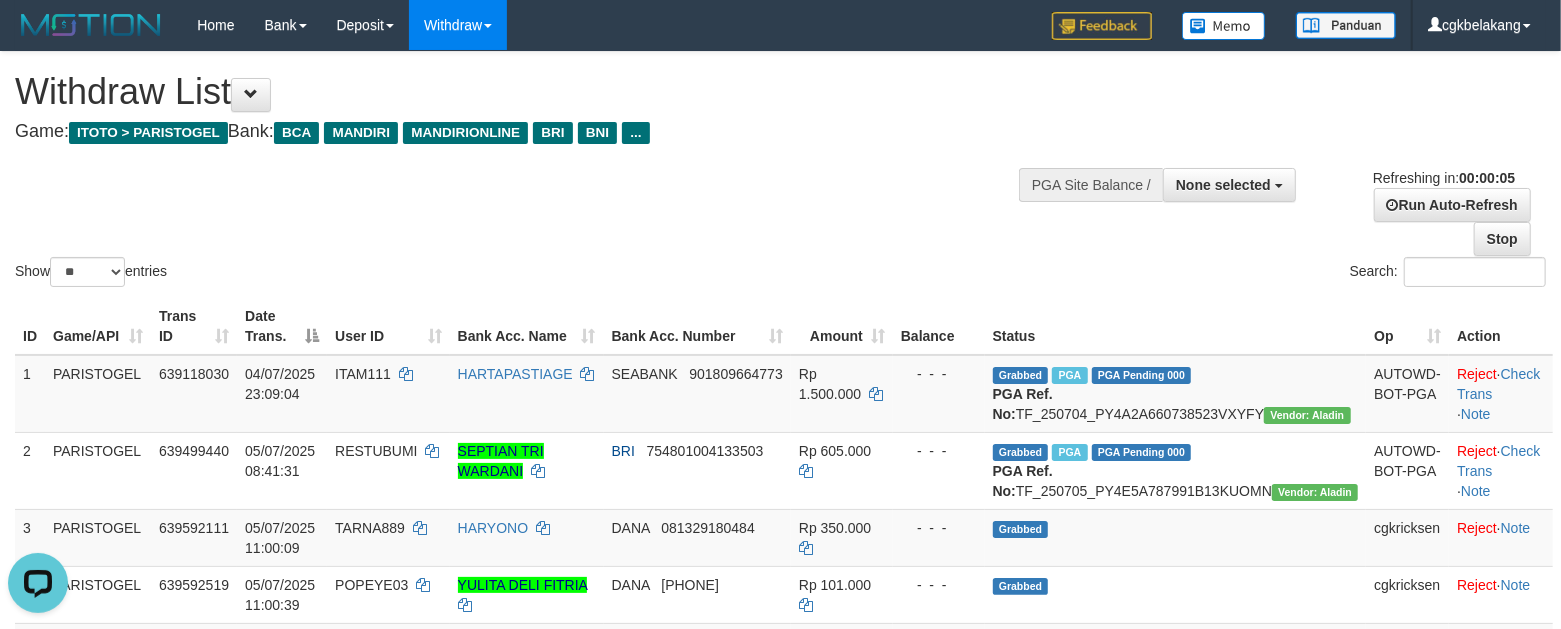 click on "Status" at bounding box center (1176, 326) 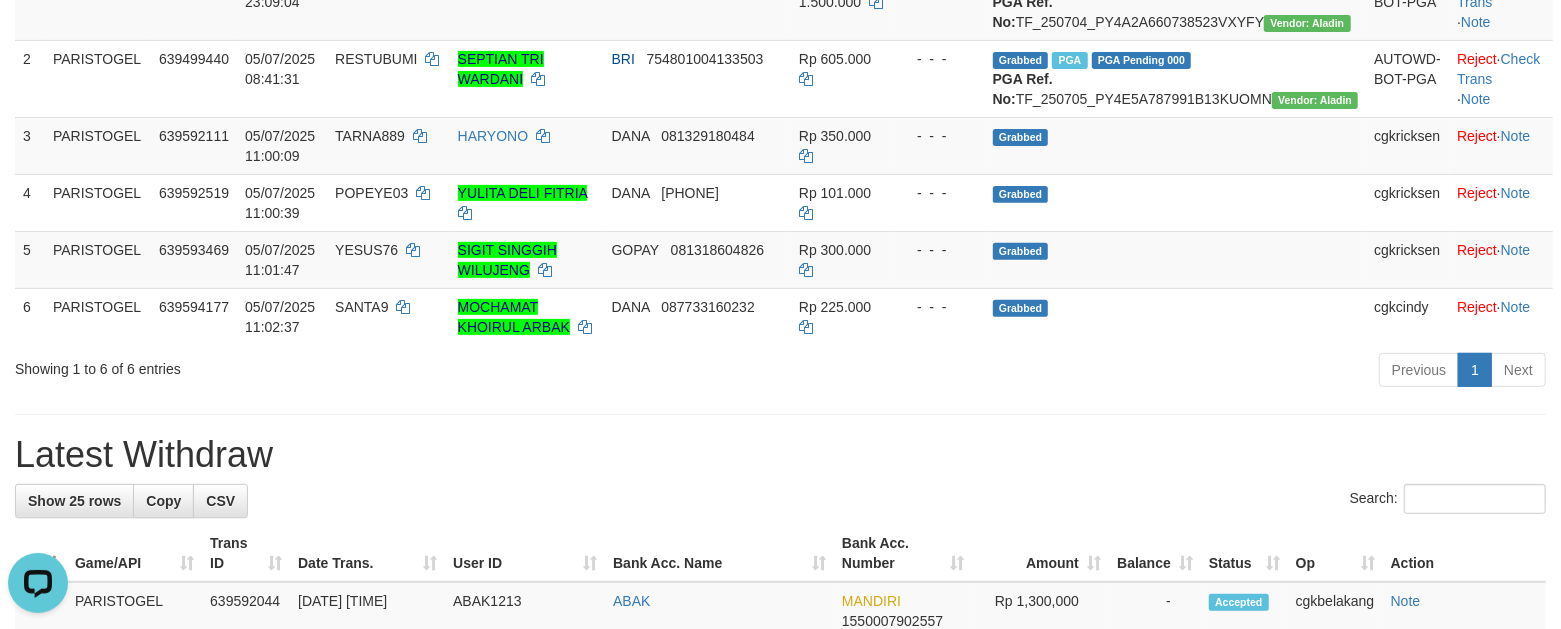 scroll, scrollTop: 400, scrollLeft: 0, axis: vertical 